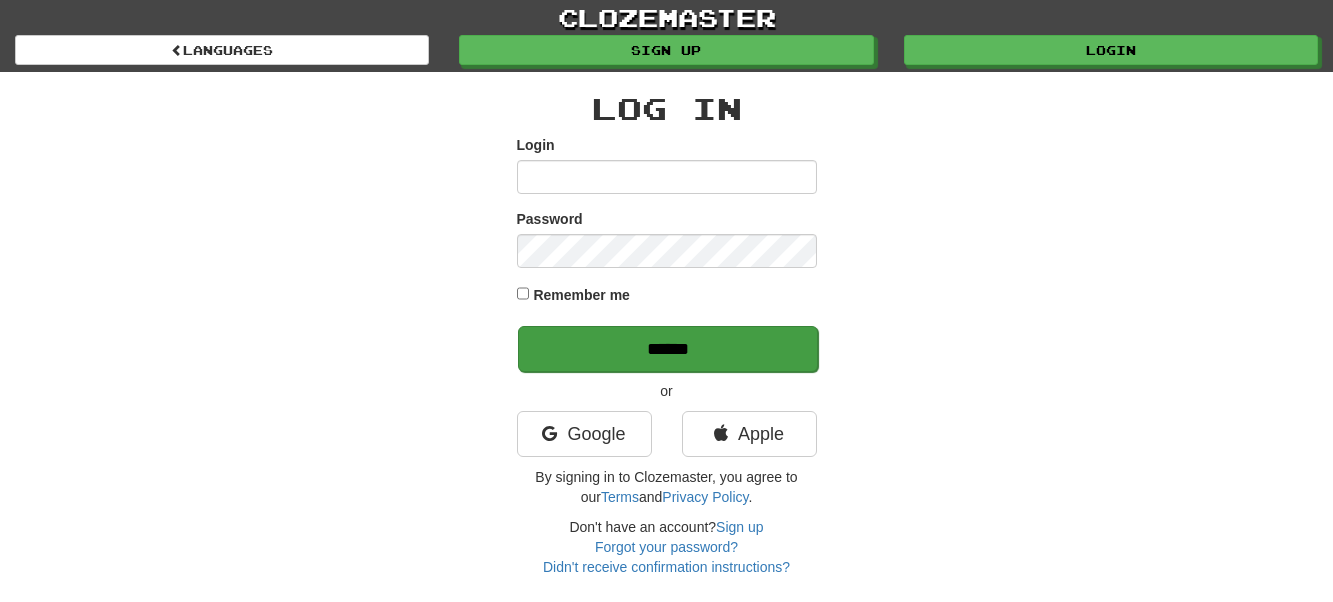 scroll, scrollTop: 0, scrollLeft: 0, axis: both 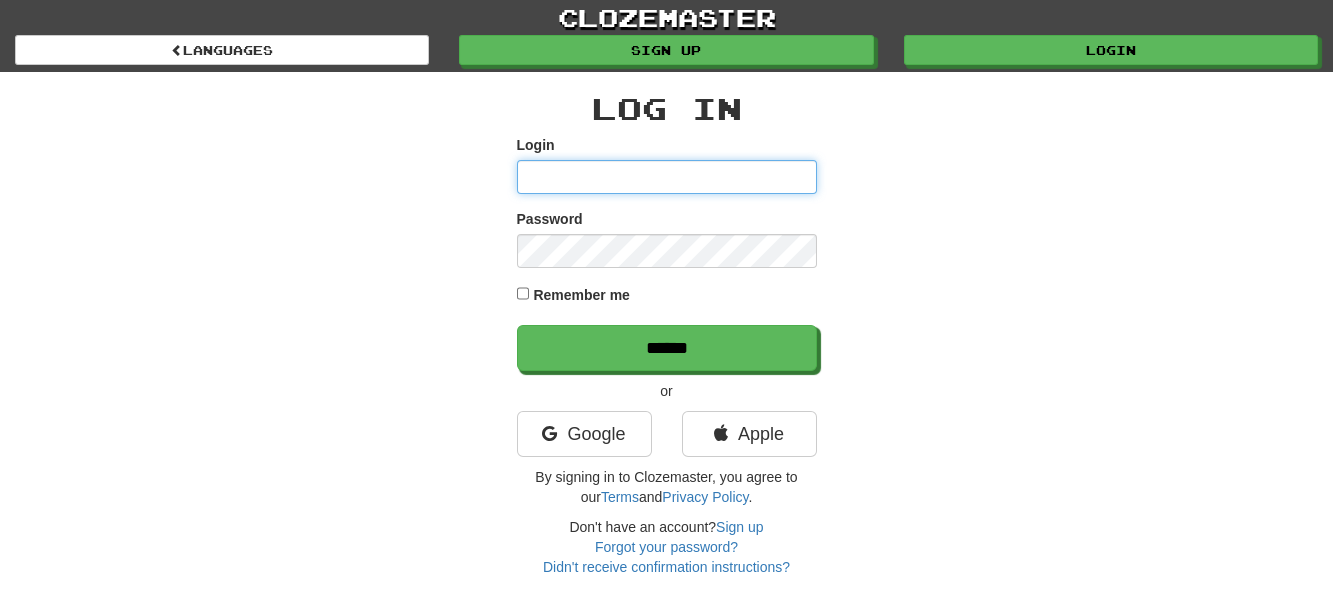 type on "**********" 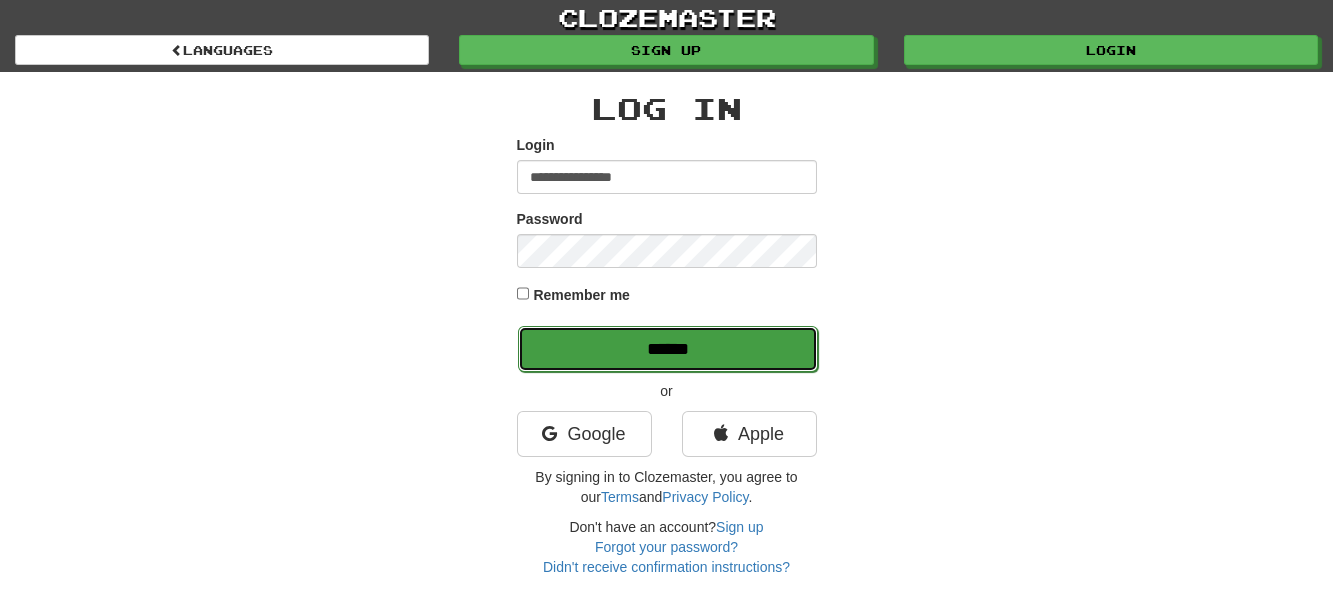 drag, startPoint x: 687, startPoint y: 341, endPoint x: 669, endPoint y: 350, distance: 20.12461 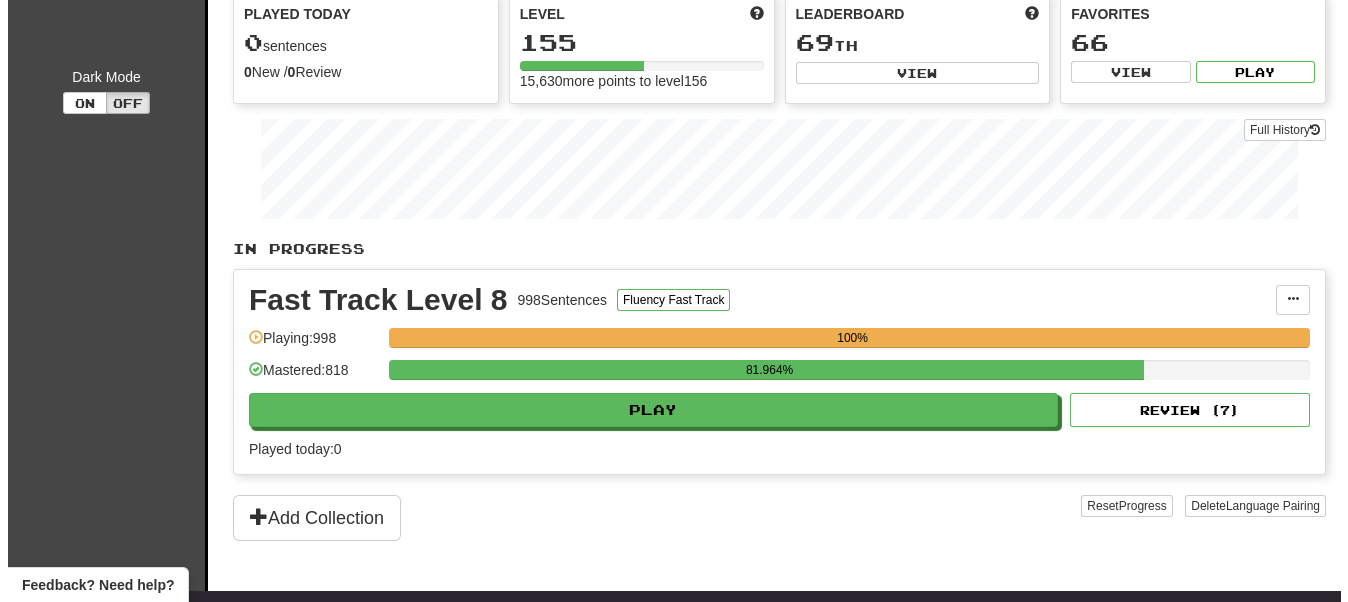 scroll, scrollTop: 200, scrollLeft: 0, axis: vertical 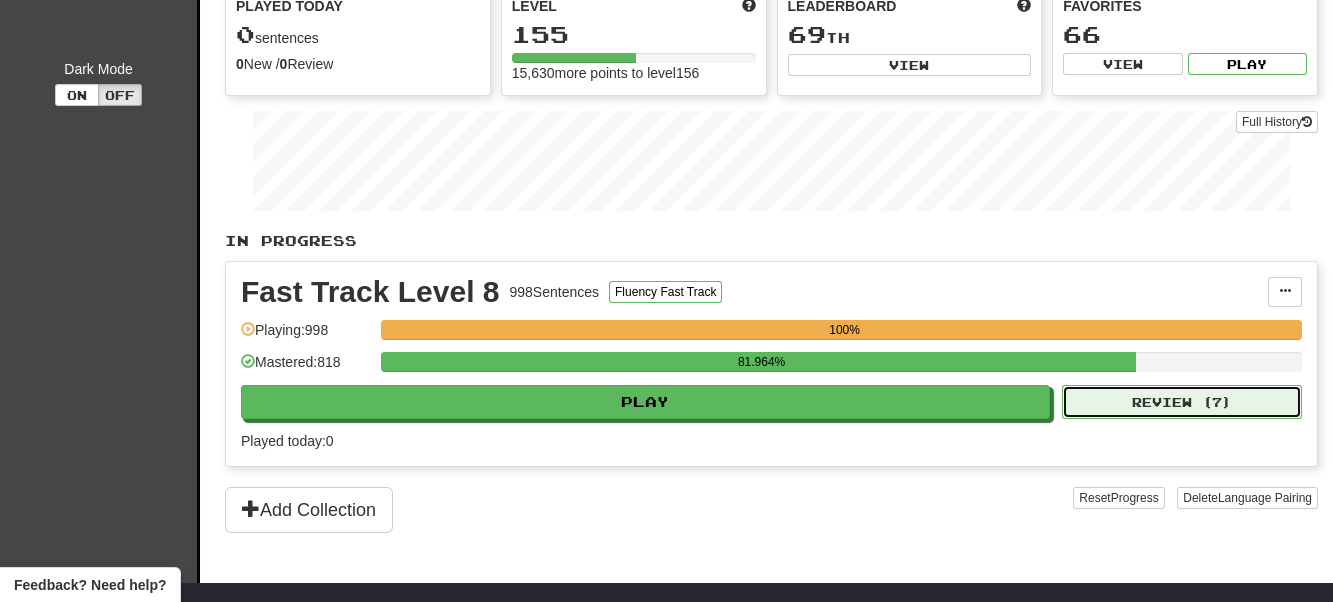 click on "Review ( 7 )" at bounding box center (1182, 402) 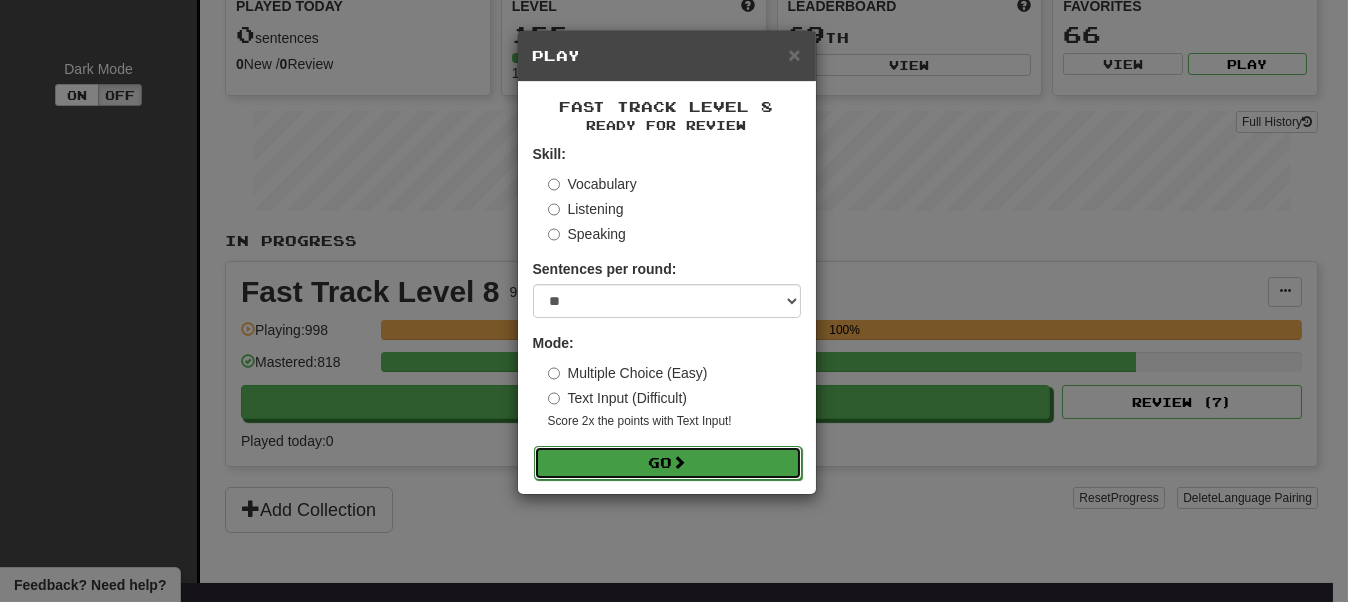 click on "Go" at bounding box center (668, 463) 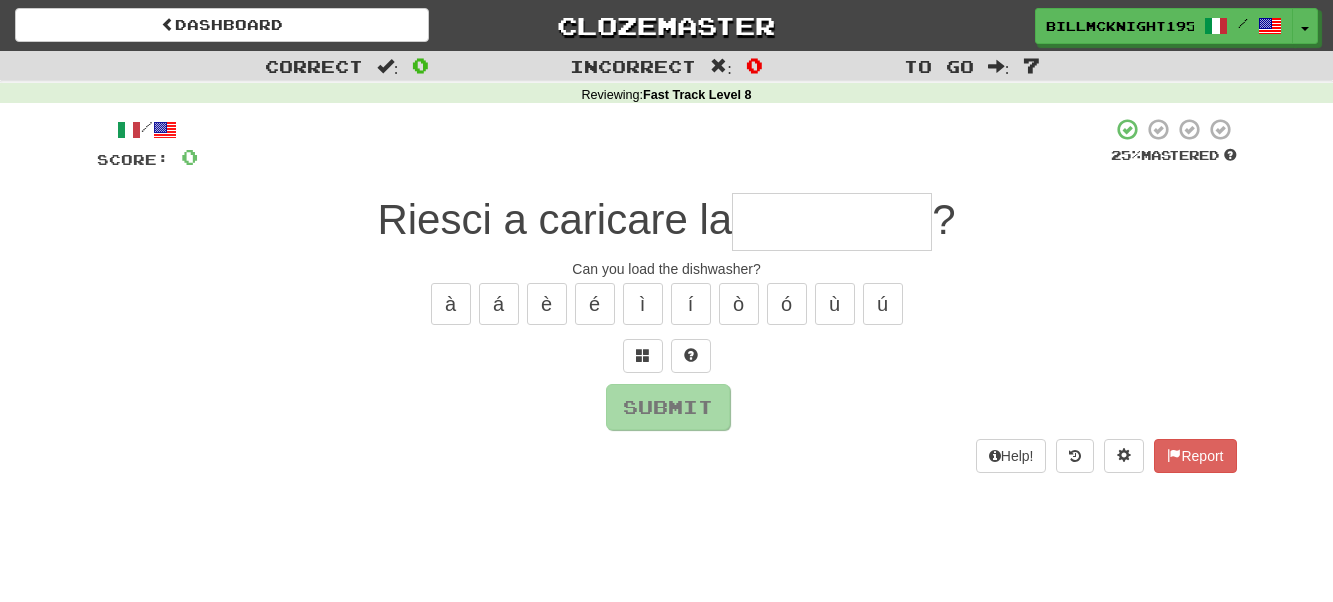 scroll, scrollTop: 0, scrollLeft: 0, axis: both 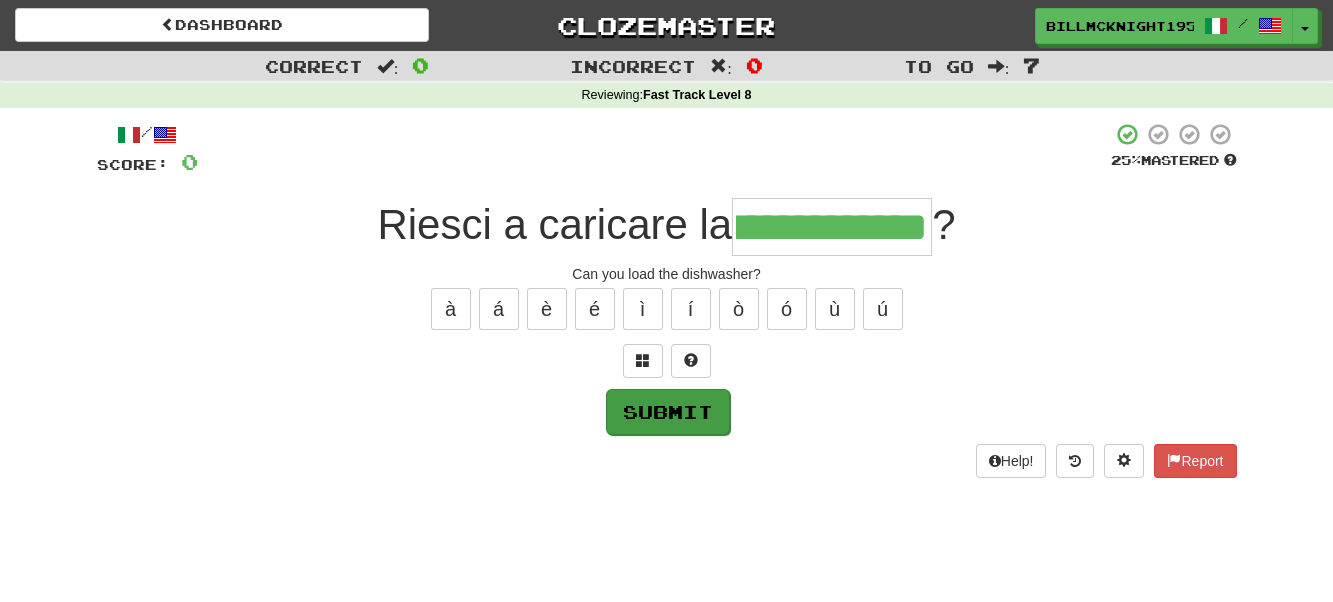 type on "**********" 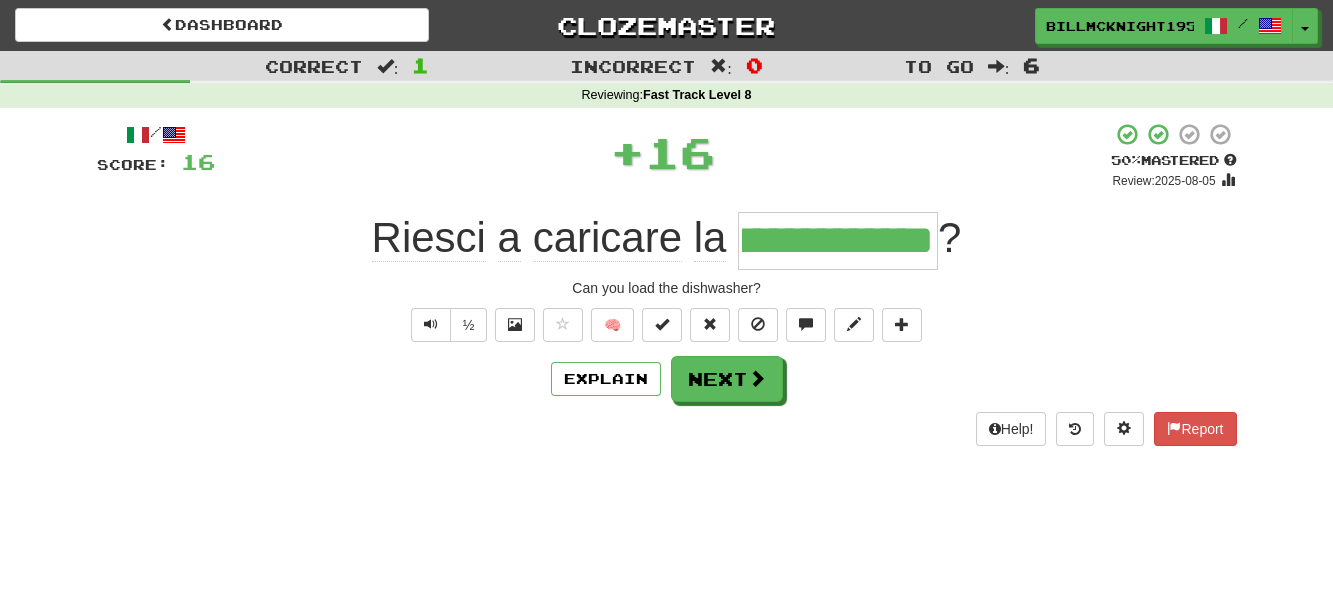 scroll, scrollTop: 0, scrollLeft: 0, axis: both 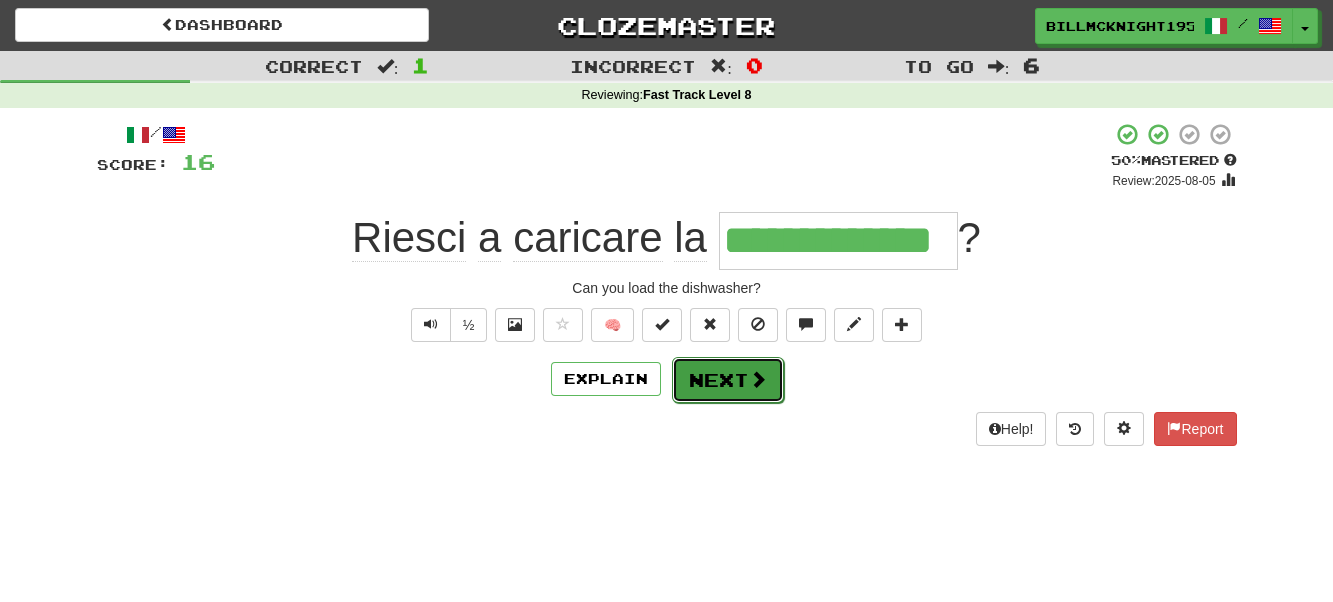click on "Next" at bounding box center [728, 380] 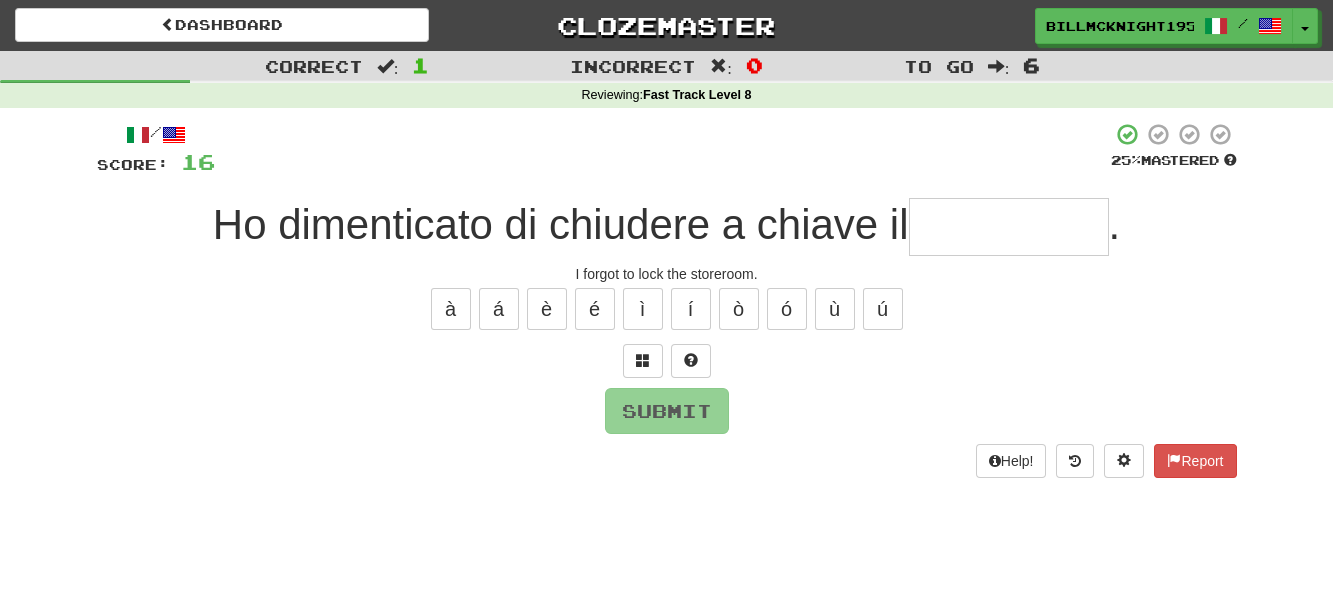 type on "*" 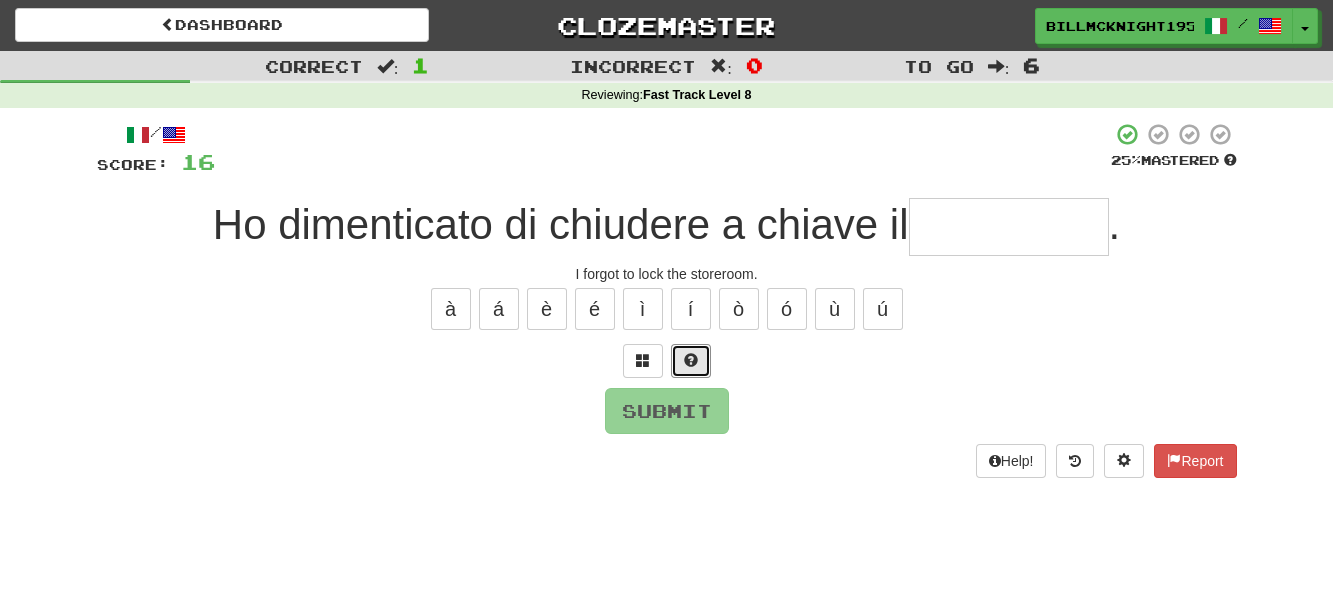 drag, startPoint x: 679, startPoint y: 361, endPoint x: 690, endPoint y: 357, distance: 11.7046995 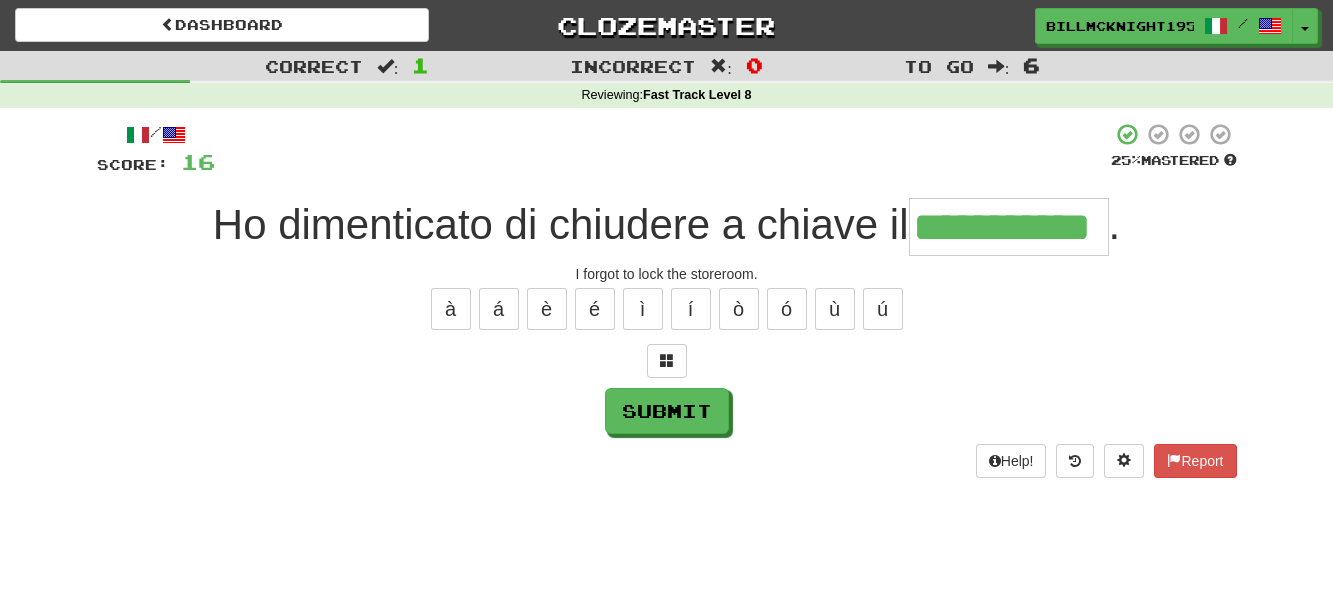 type on "**********" 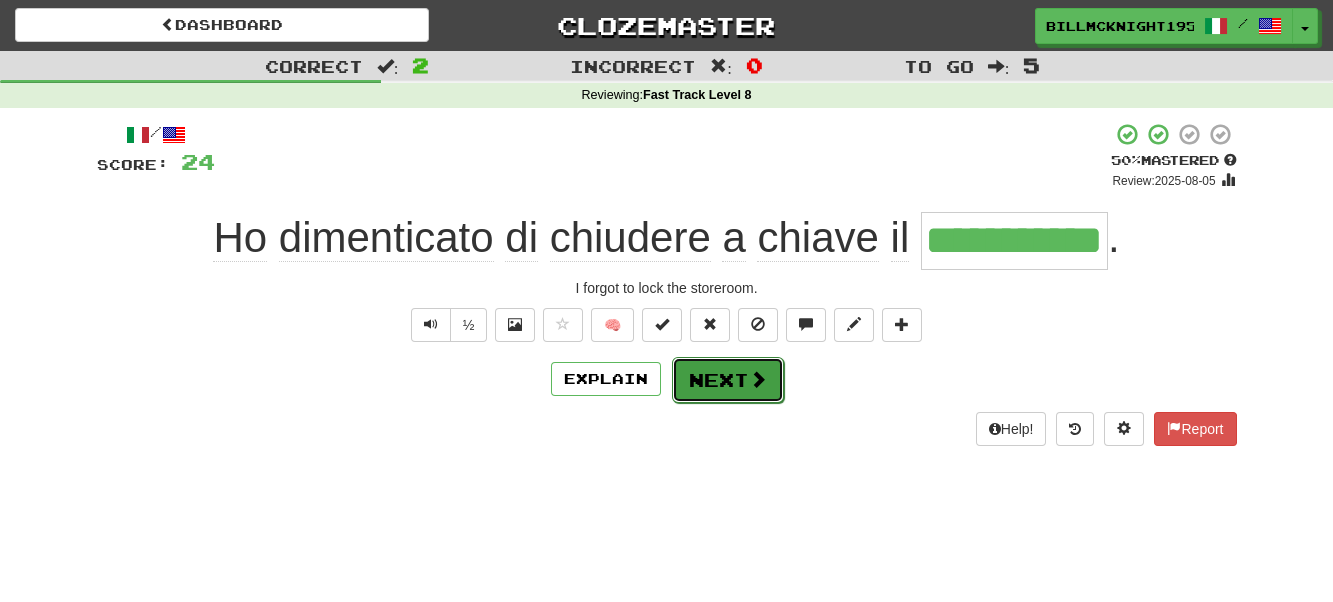 click on "Next" at bounding box center [728, 380] 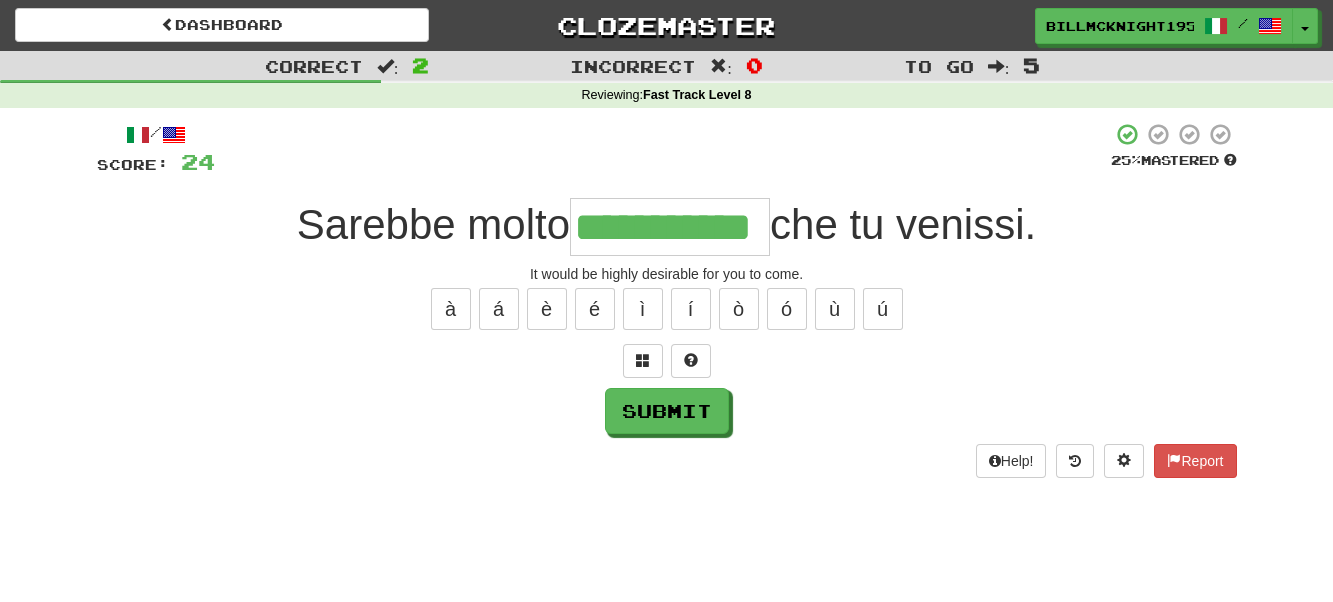 scroll, scrollTop: 0, scrollLeft: 17, axis: horizontal 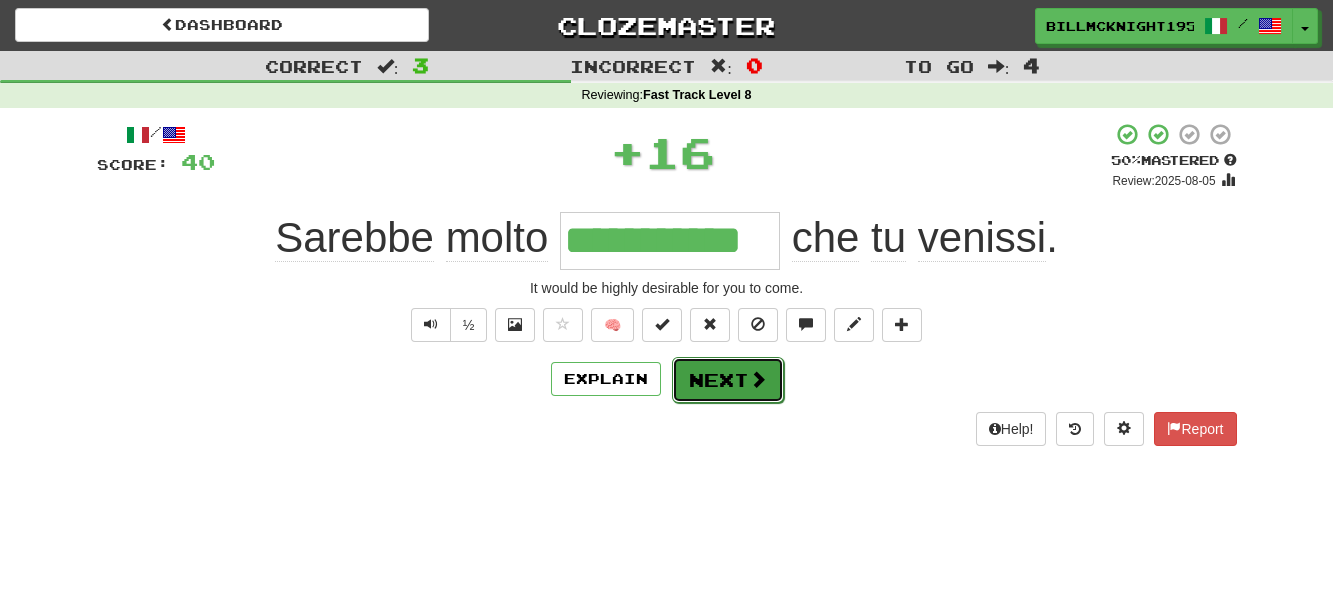 click on "Next" at bounding box center [728, 380] 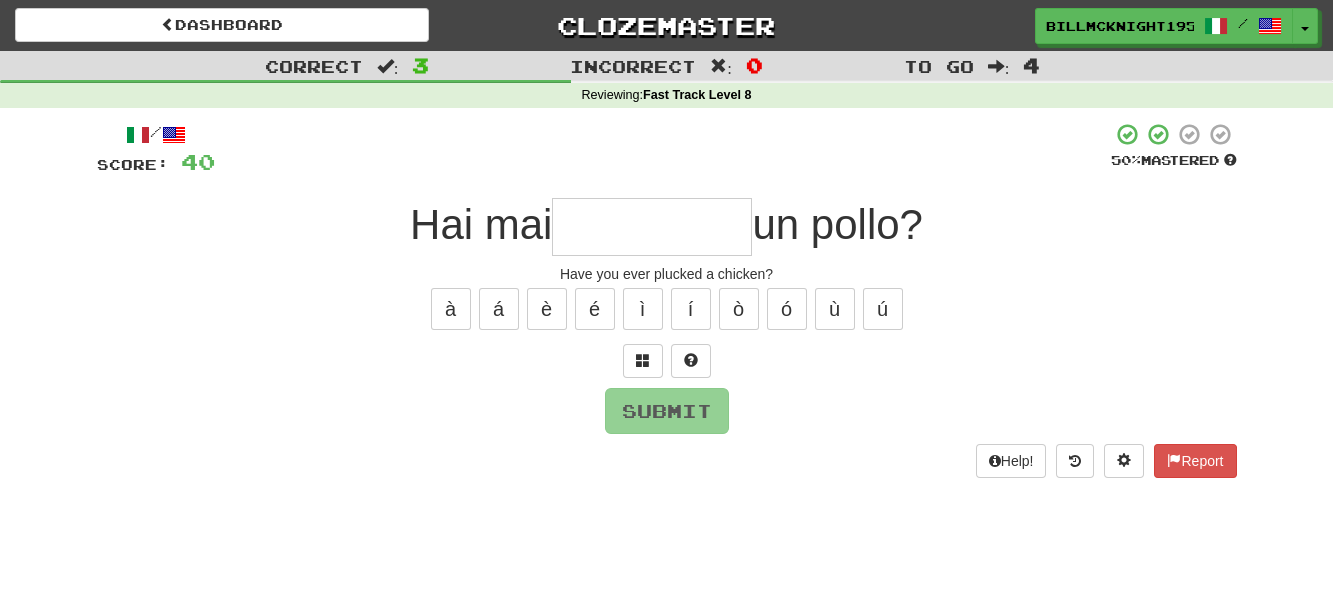 type on "*" 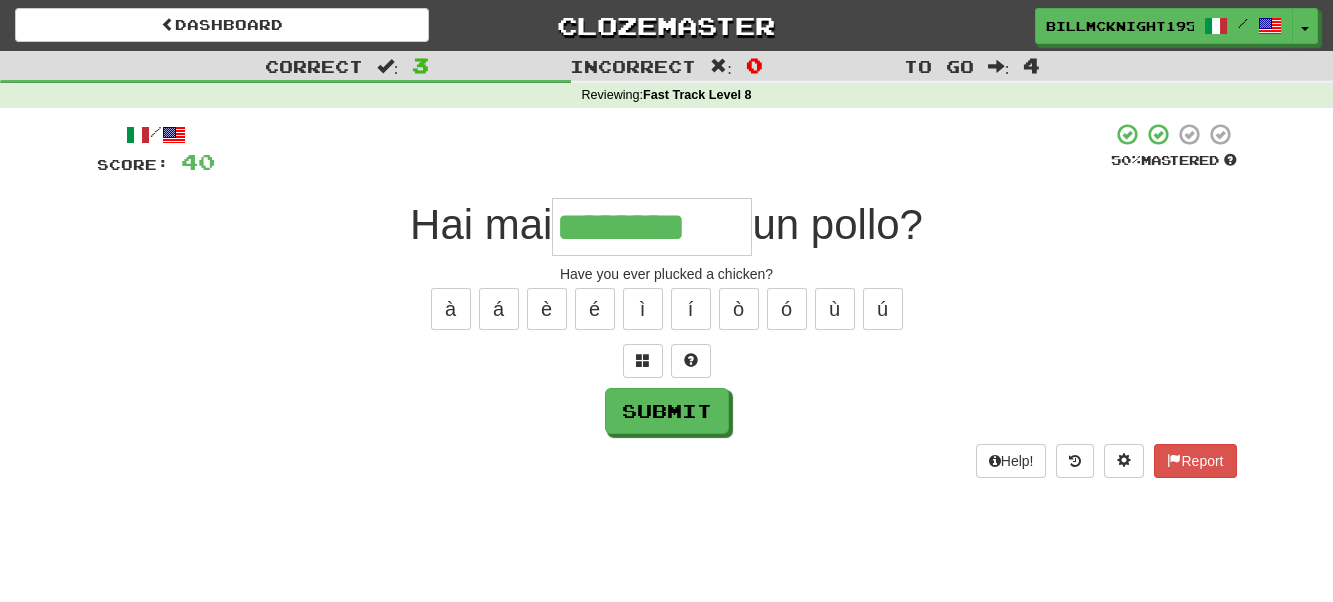 type on "********" 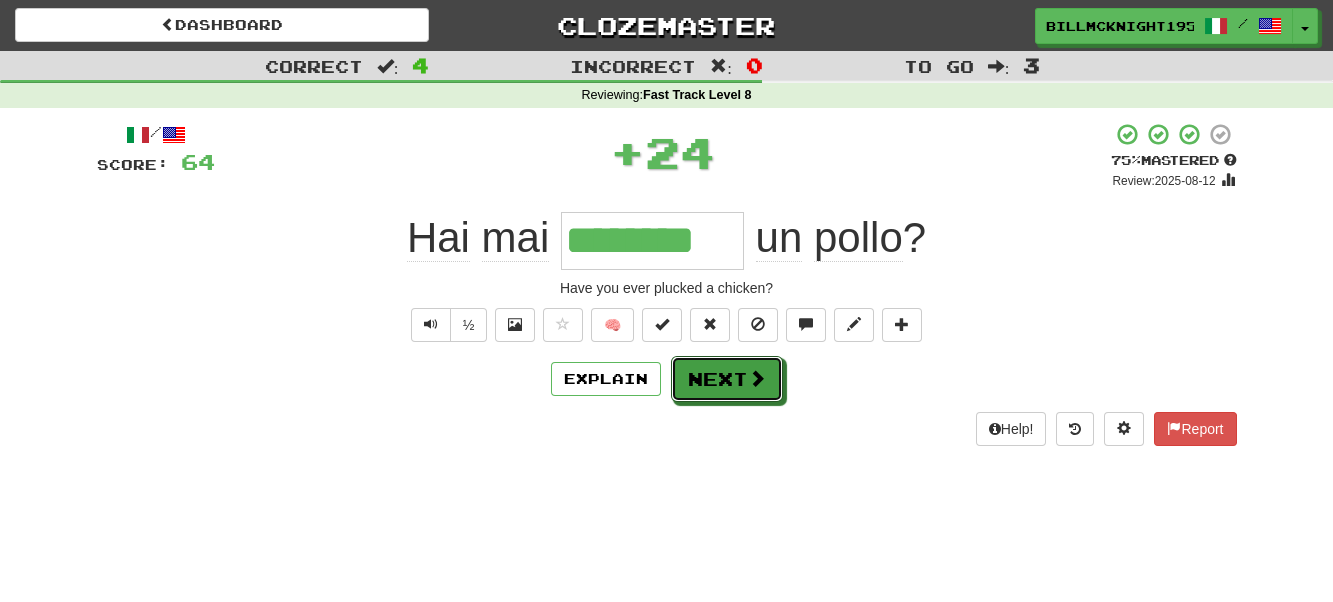 click on "Next" at bounding box center (727, 379) 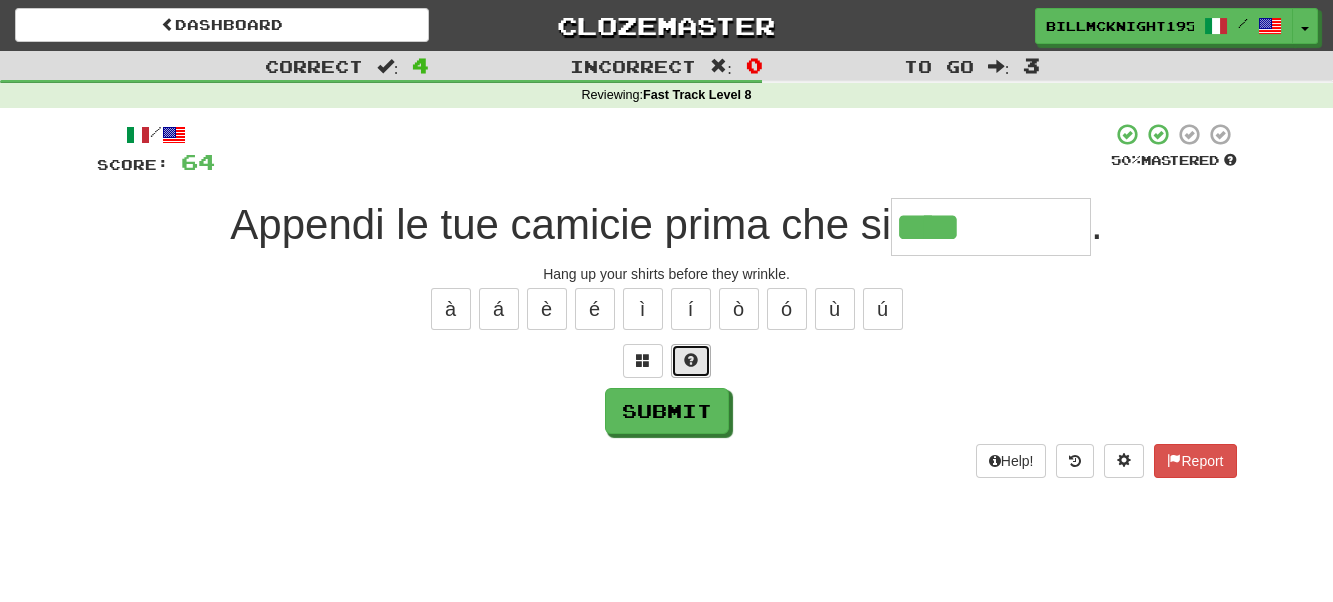 click at bounding box center (691, 361) 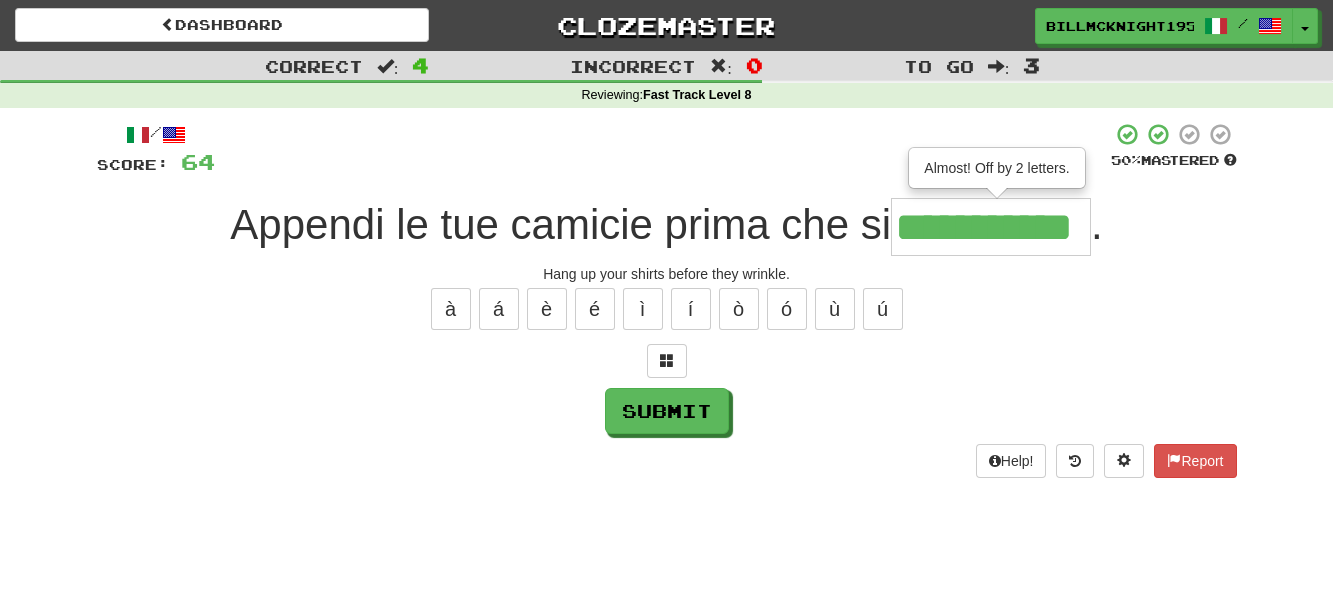 scroll, scrollTop: 0, scrollLeft: 8, axis: horizontal 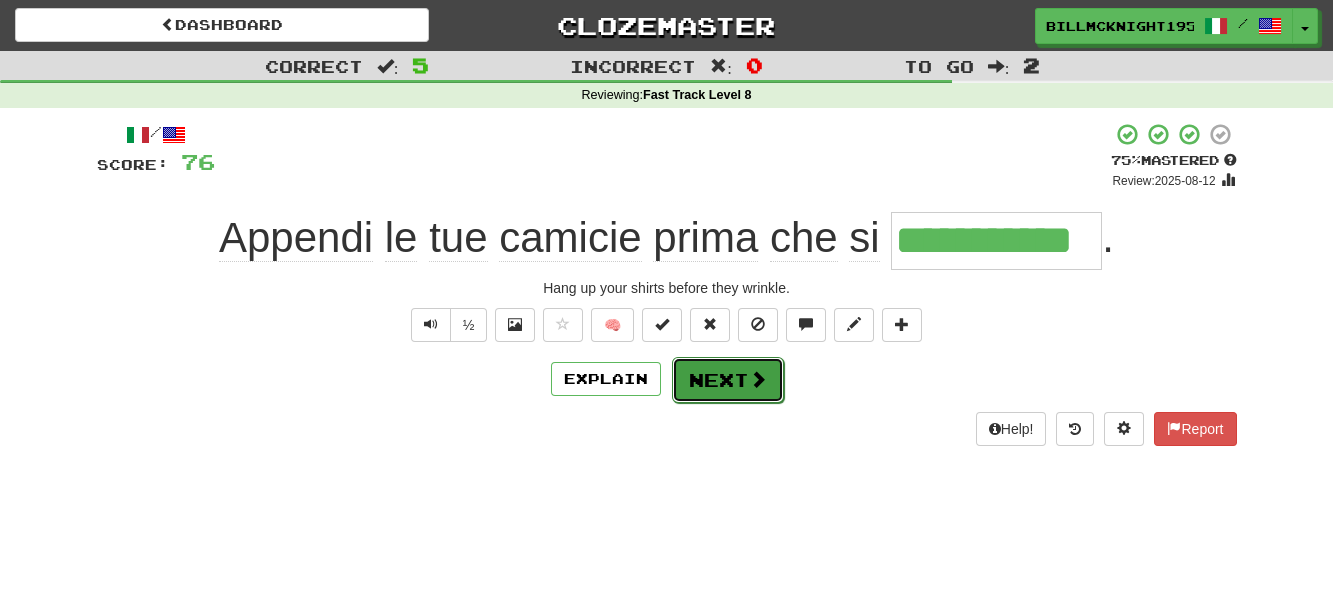 click on "Next" at bounding box center (728, 380) 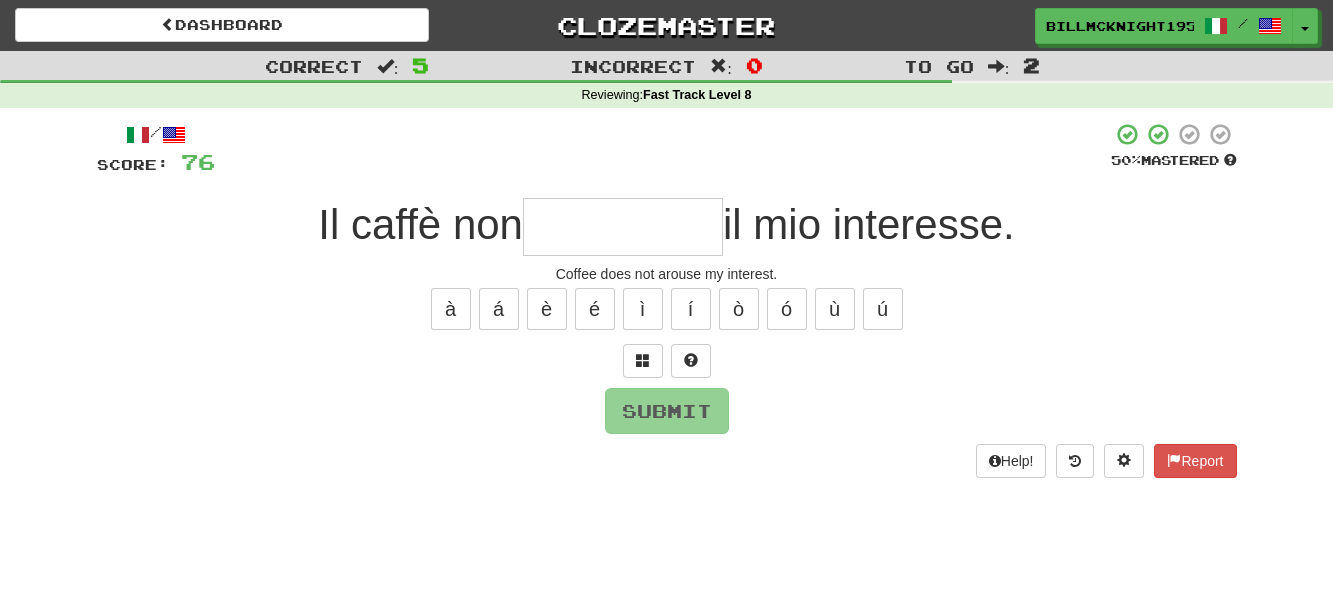 type on "*" 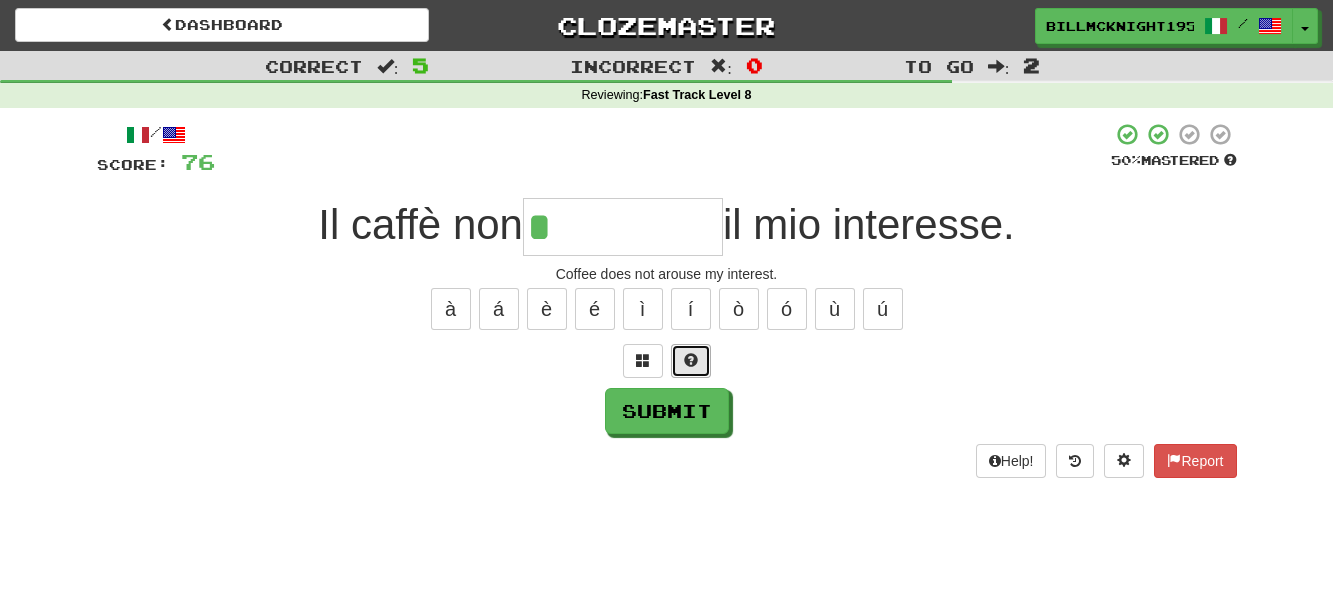 click at bounding box center (691, 360) 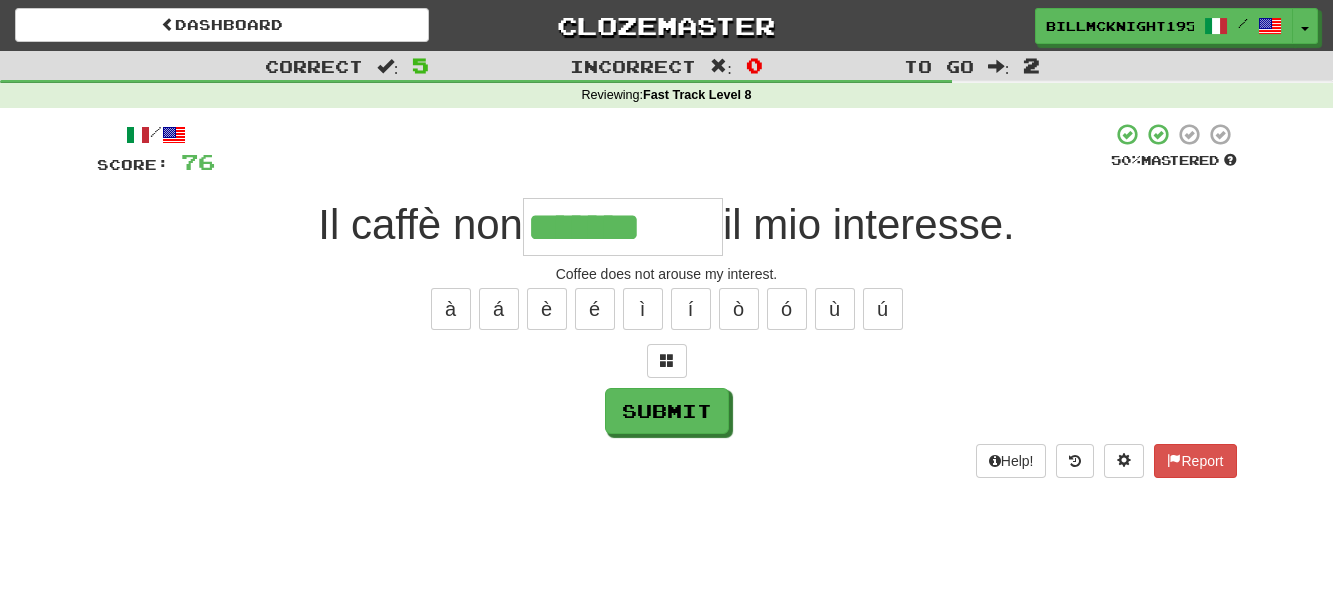 type on "*******" 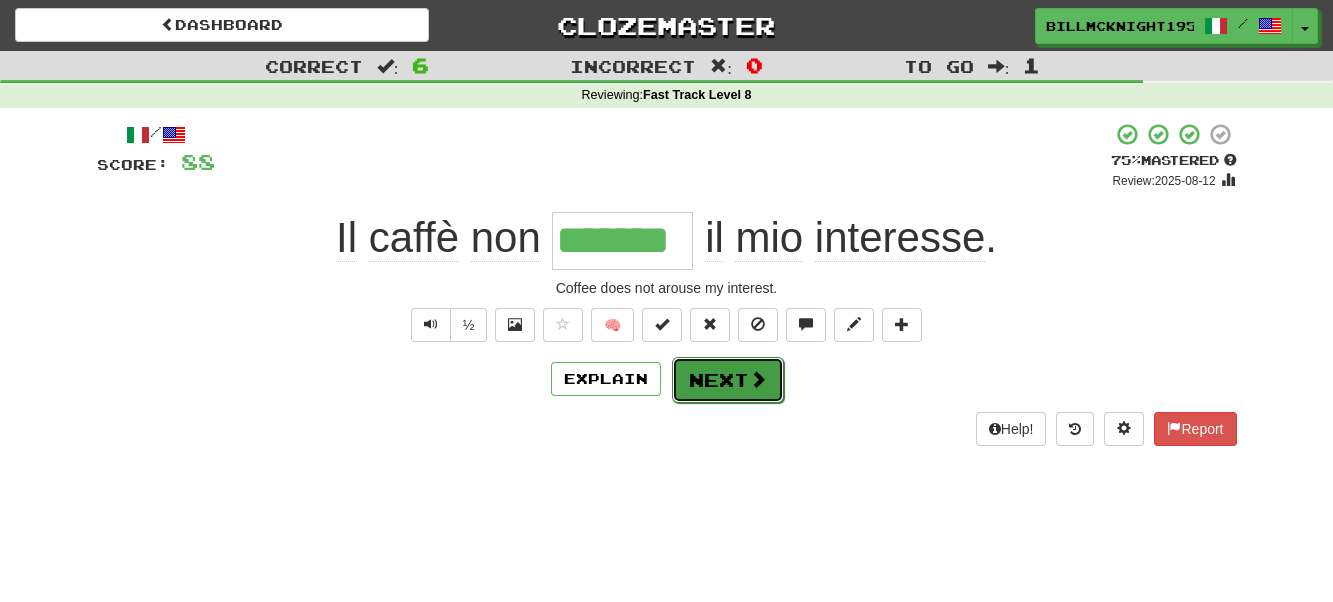 click on "Next" at bounding box center [728, 380] 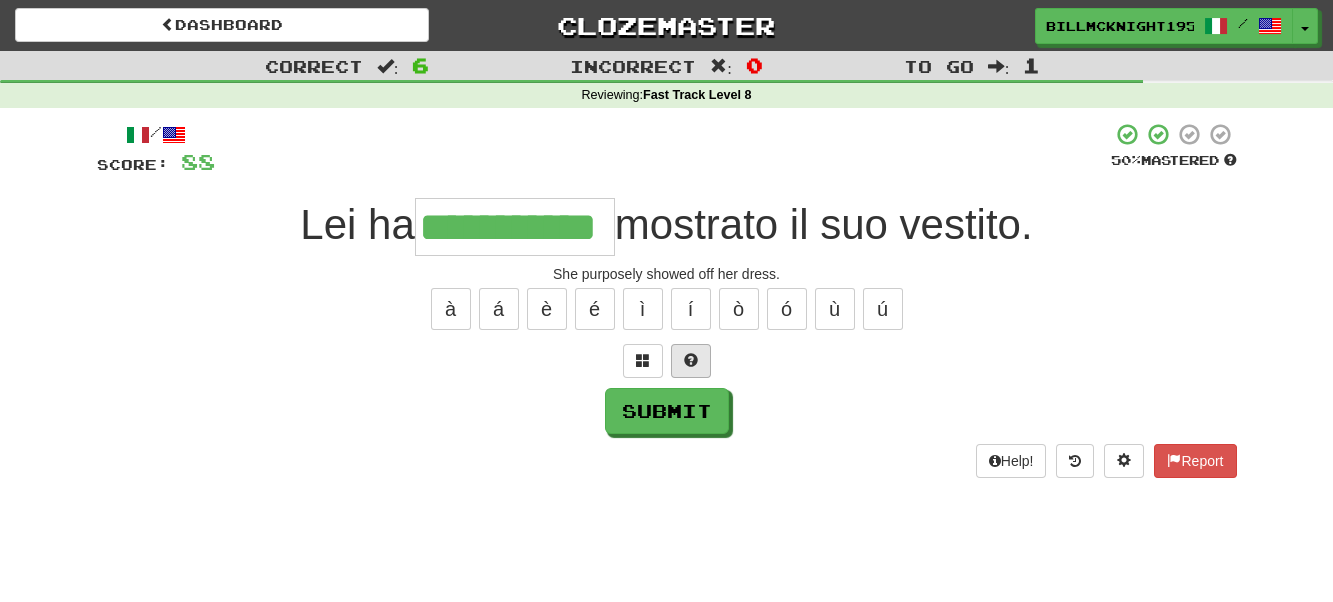 scroll, scrollTop: 0, scrollLeft: 36, axis: horizontal 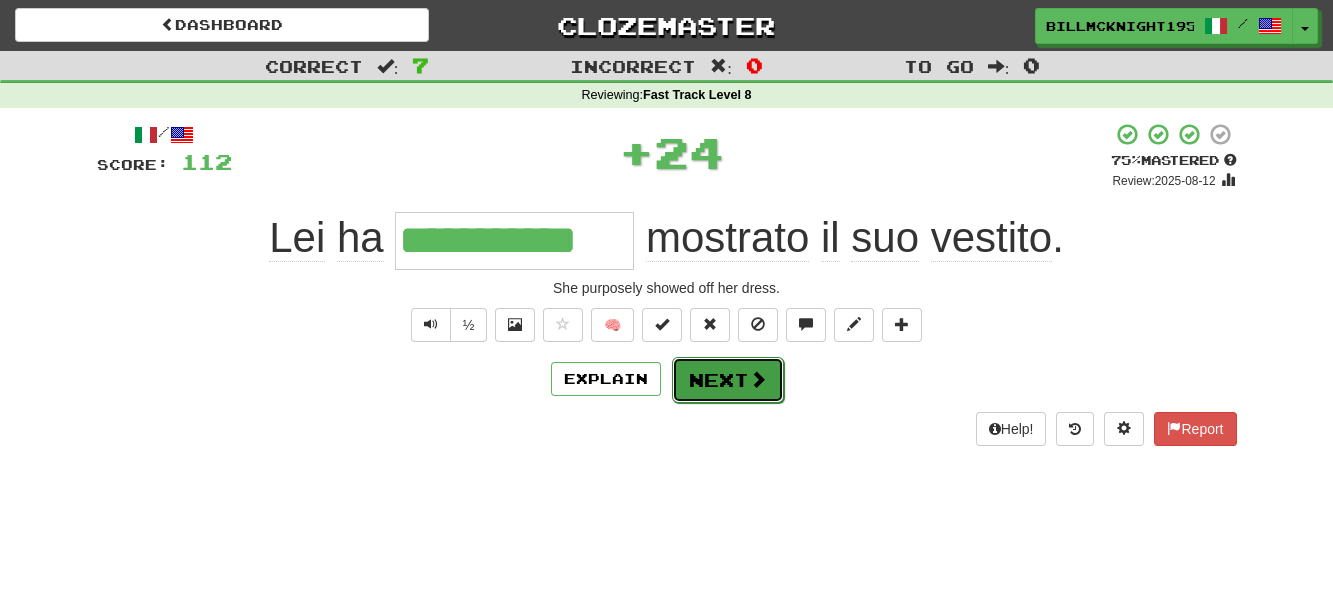 click at bounding box center [758, 379] 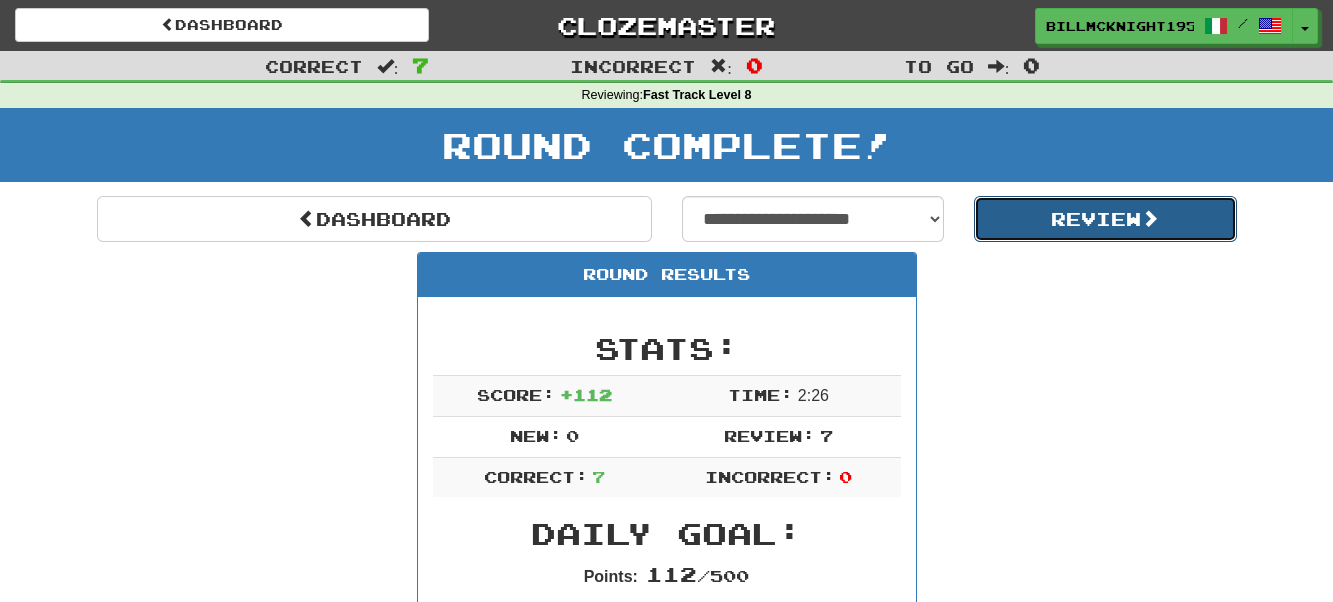 click on "Review" at bounding box center (1105, 219) 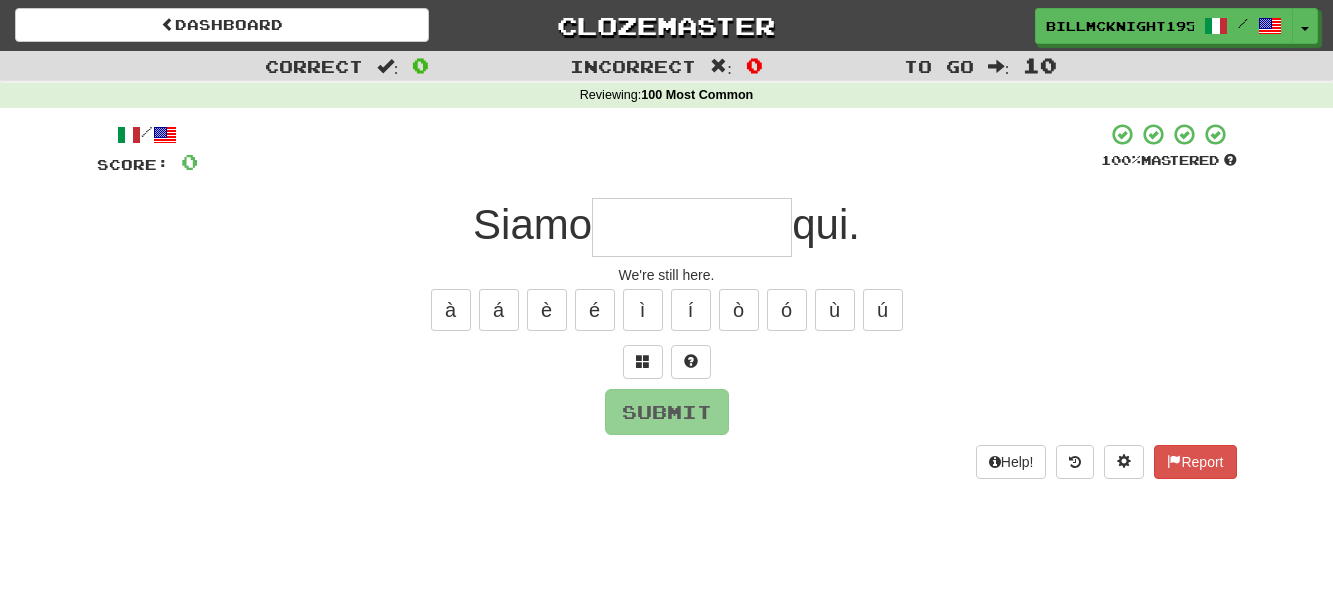 scroll, scrollTop: 0, scrollLeft: 0, axis: both 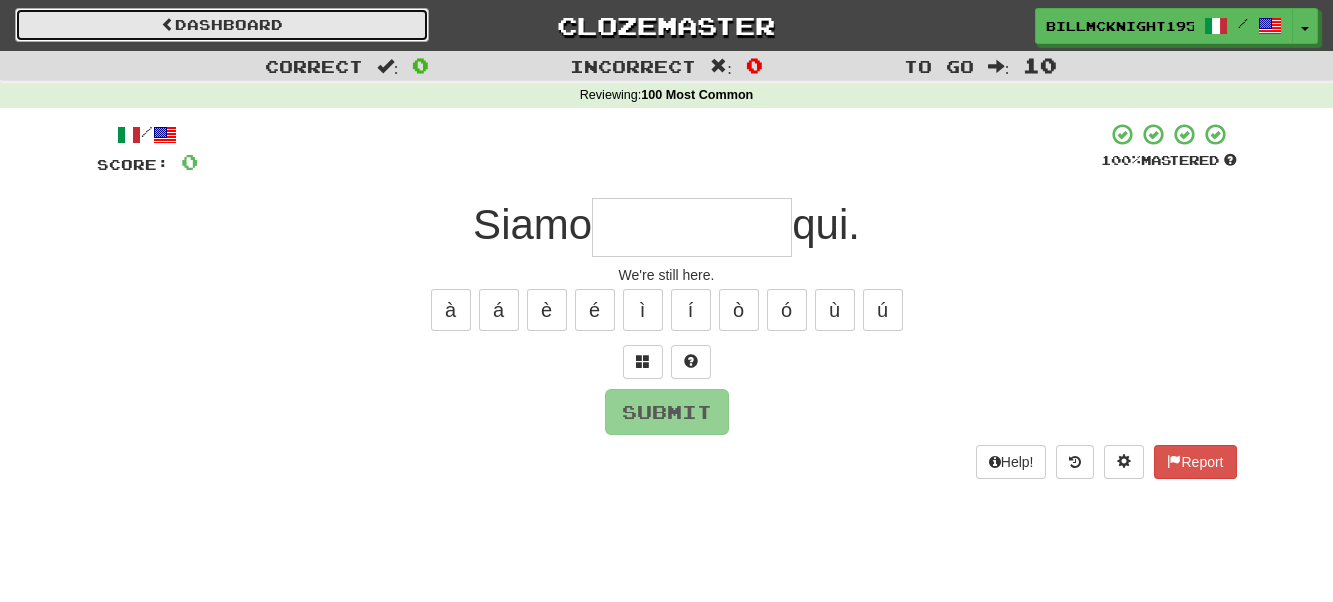 click on "Dashboard" at bounding box center (222, 25) 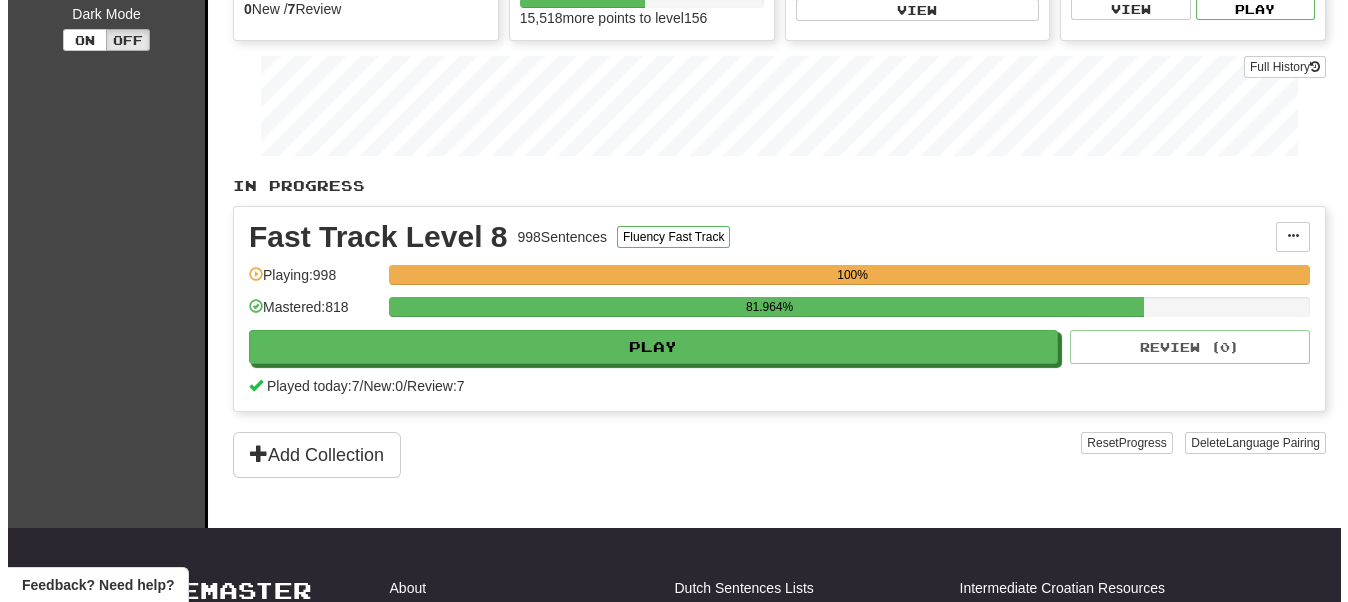 scroll, scrollTop: 300, scrollLeft: 0, axis: vertical 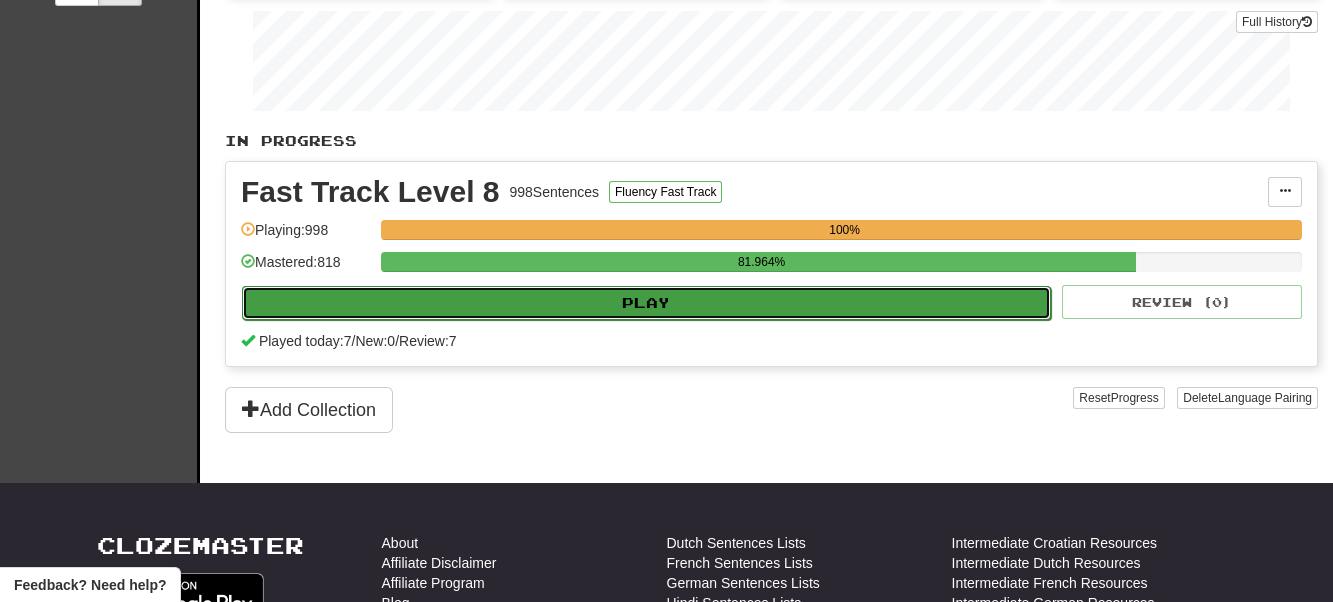 click on "Play" at bounding box center (646, 303) 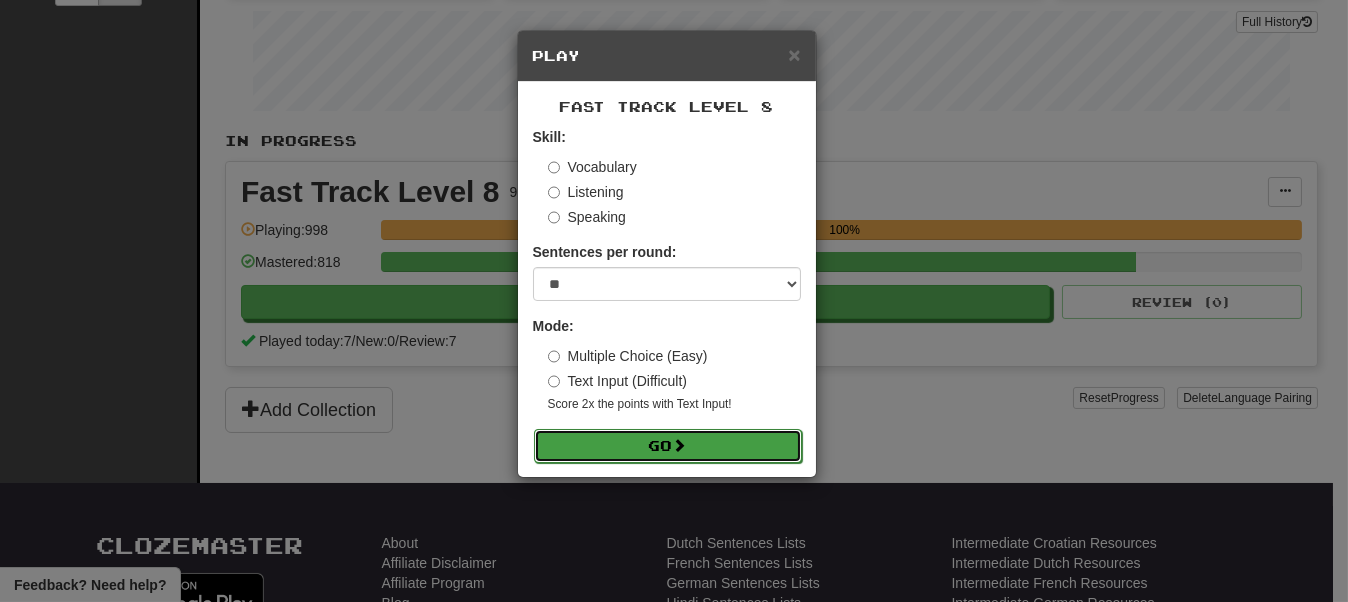 click on "Go" at bounding box center [668, 446] 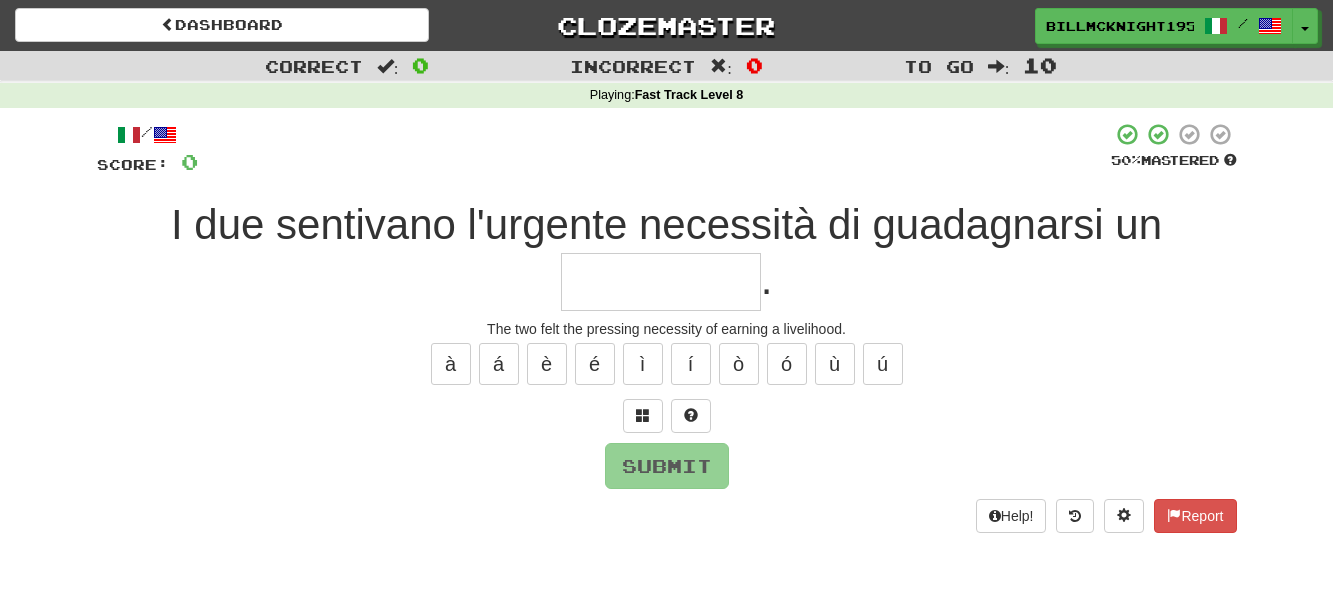 scroll, scrollTop: 0, scrollLeft: 0, axis: both 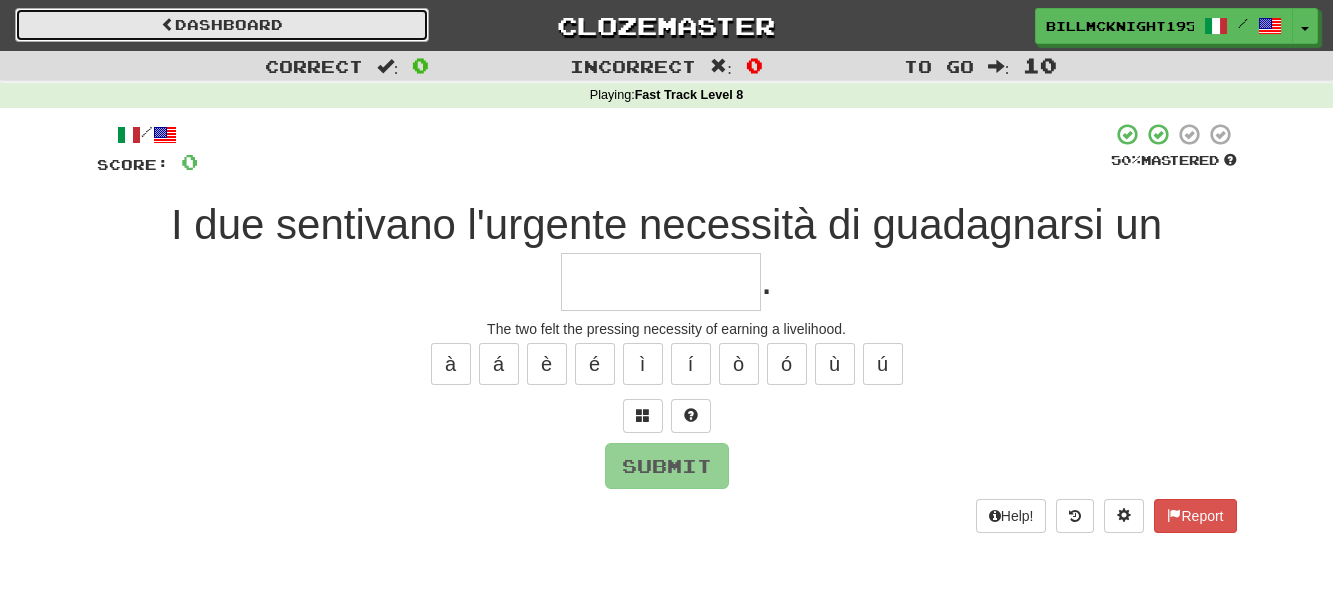 click on "Dashboard" at bounding box center (222, 25) 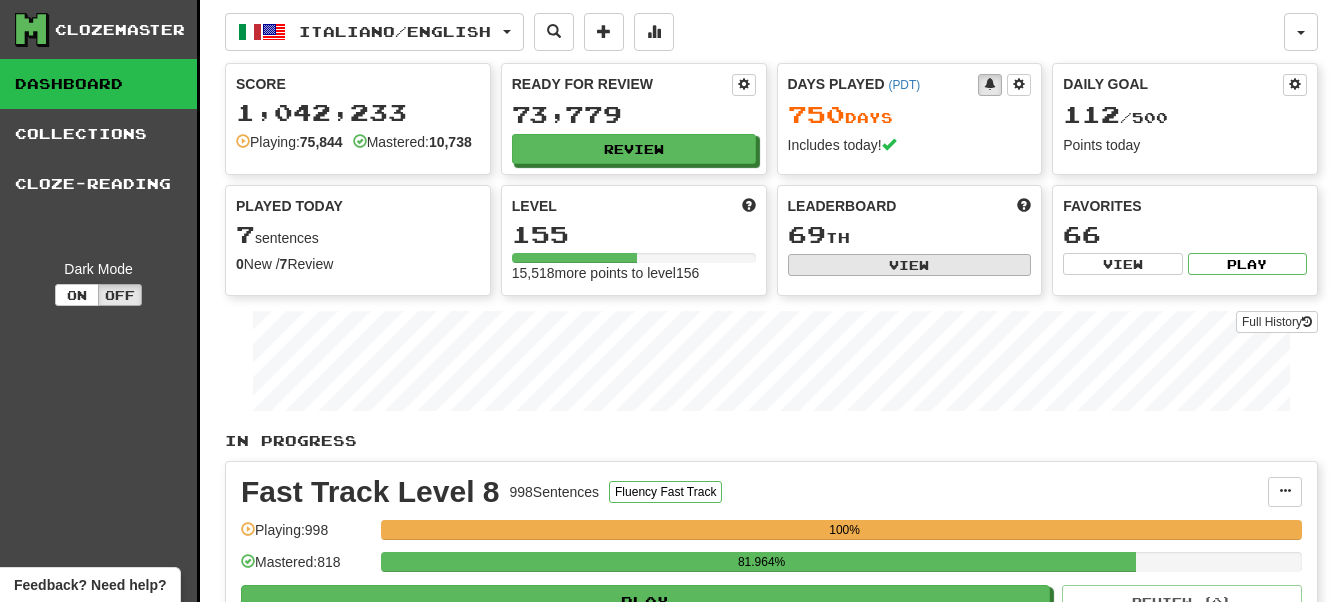 scroll, scrollTop: 0, scrollLeft: 0, axis: both 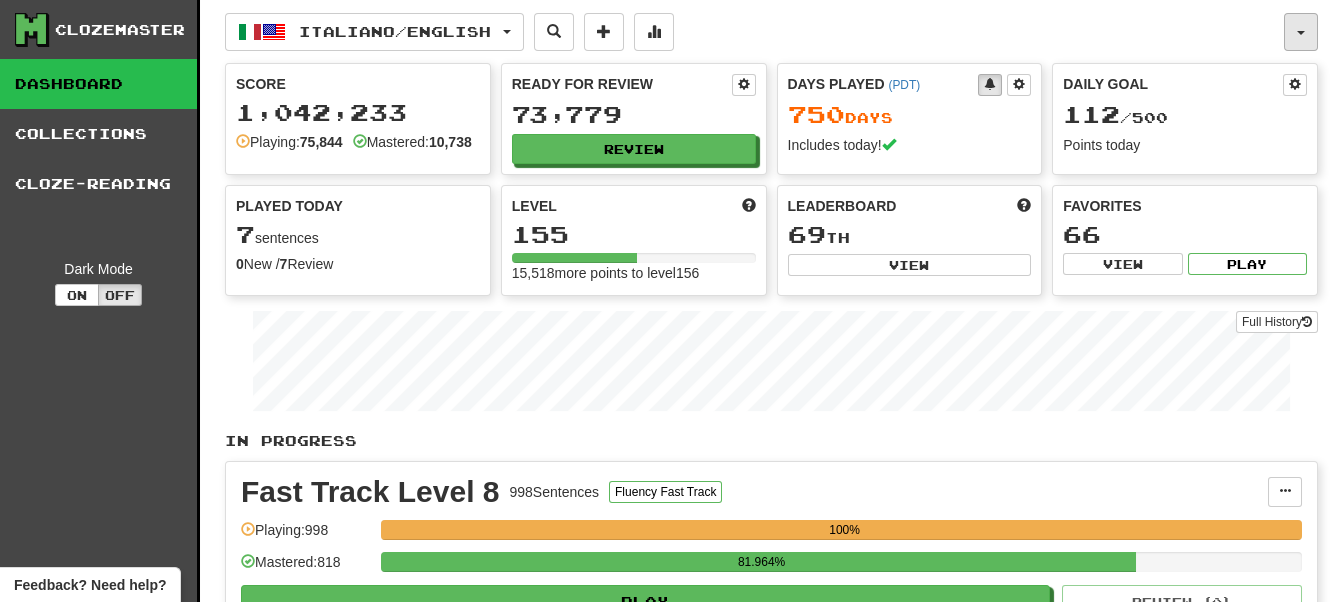click at bounding box center (1301, 32) 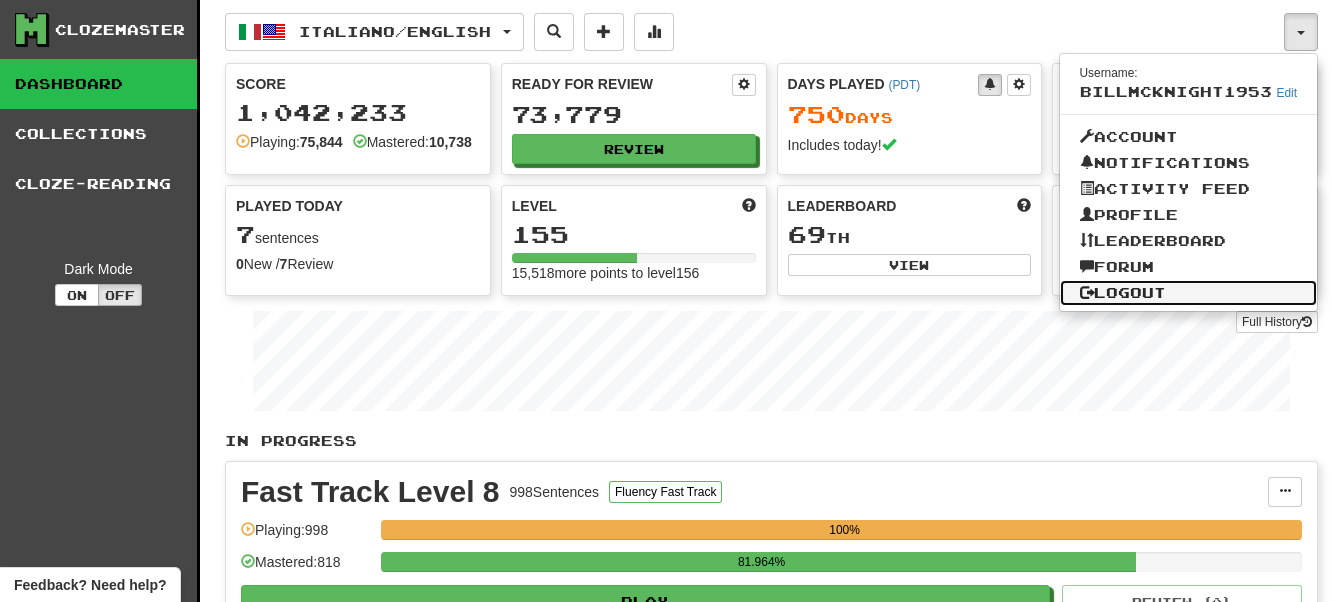click on "Logout" at bounding box center (1189, 293) 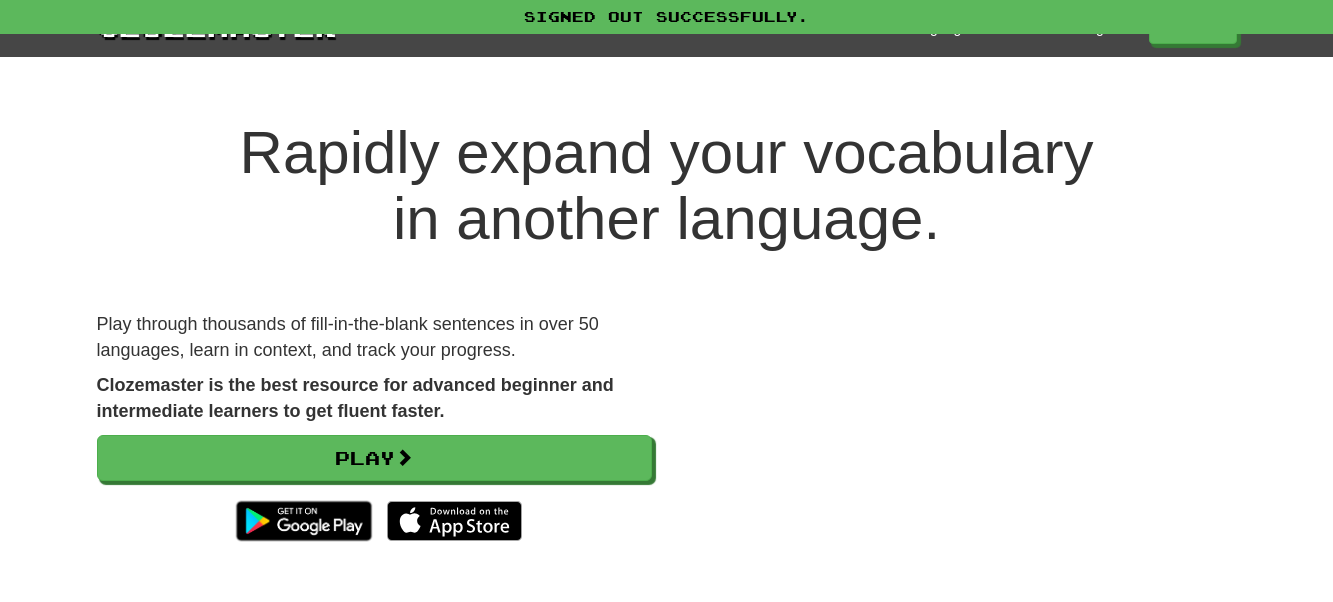 scroll, scrollTop: 0, scrollLeft: 0, axis: both 